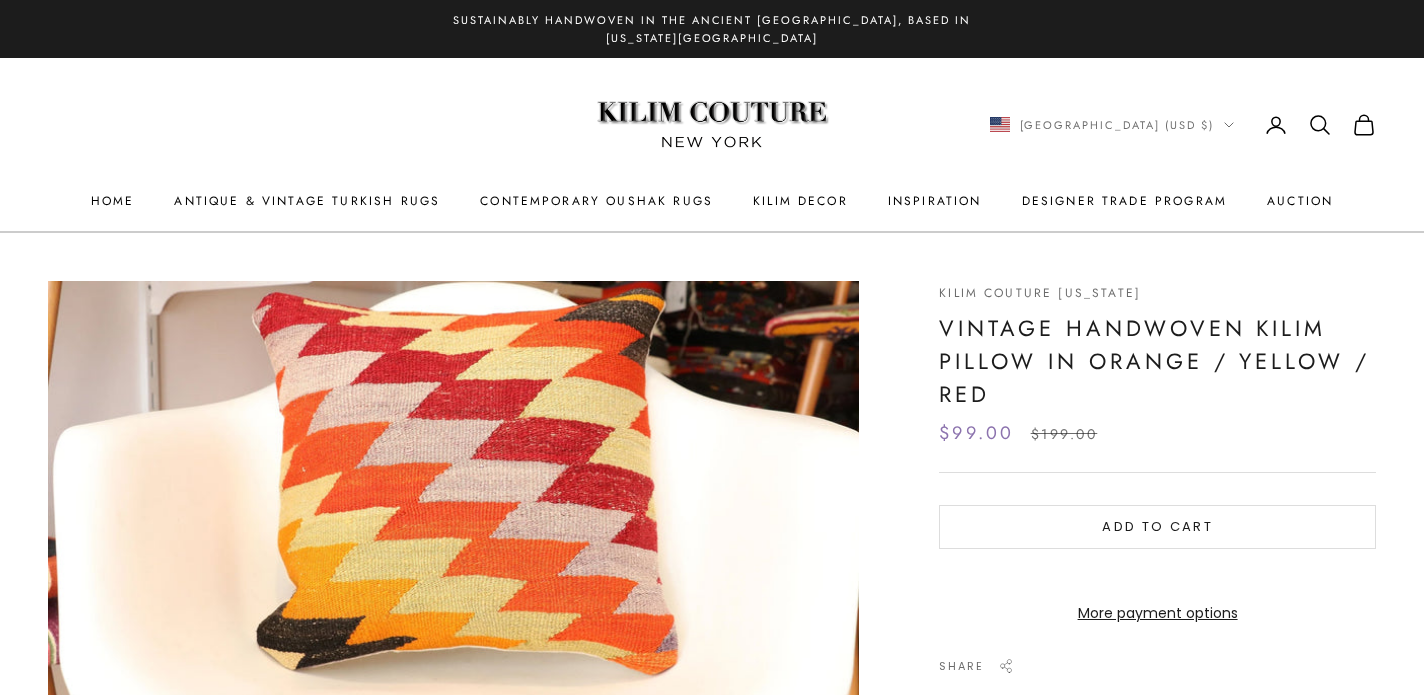 scroll, scrollTop: 0, scrollLeft: 0, axis: both 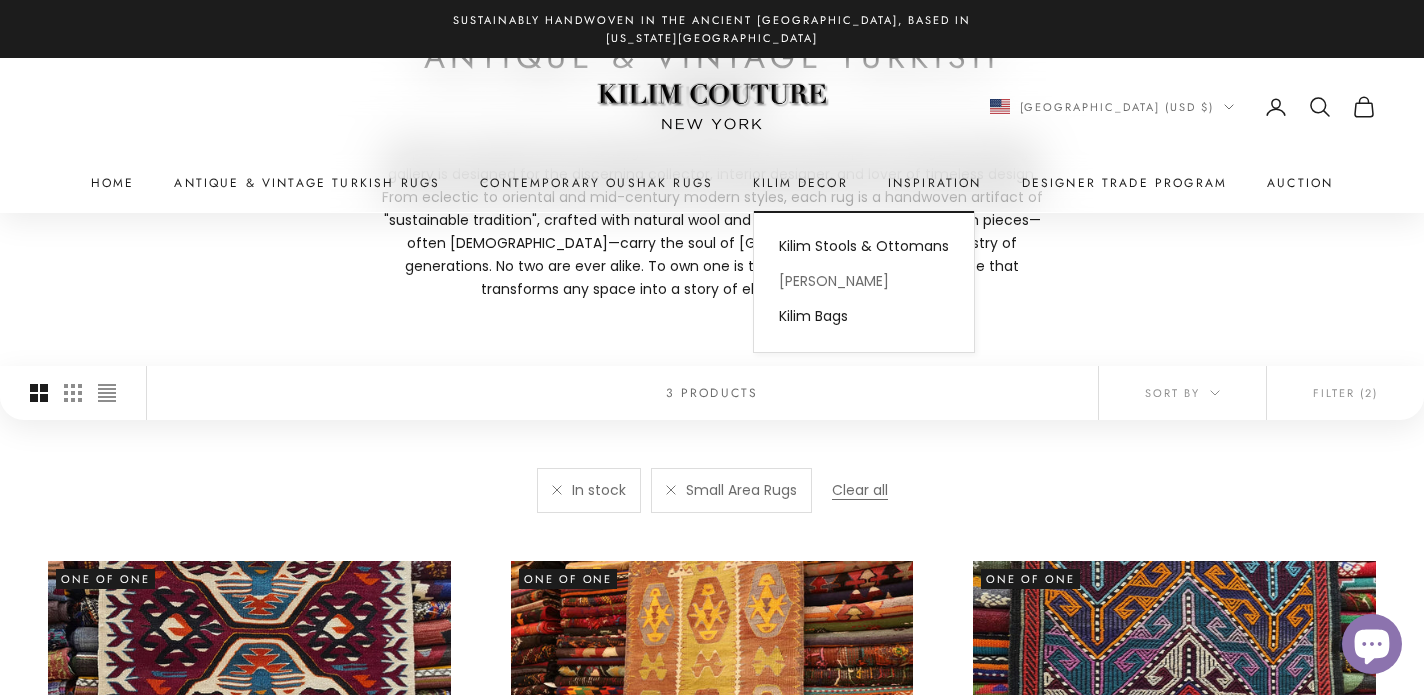 click on "[PERSON_NAME]" at bounding box center (864, 281) 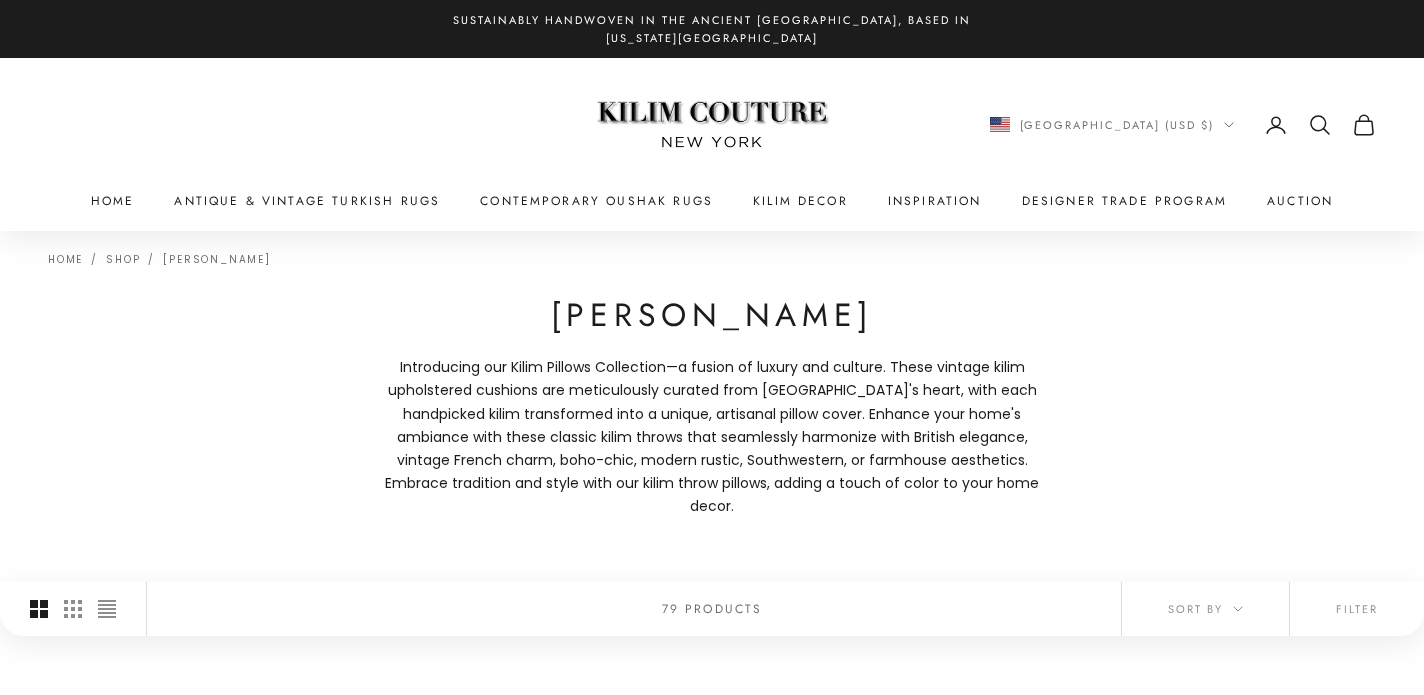 scroll, scrollTop: 0, scrollLeft: 0, axis: both 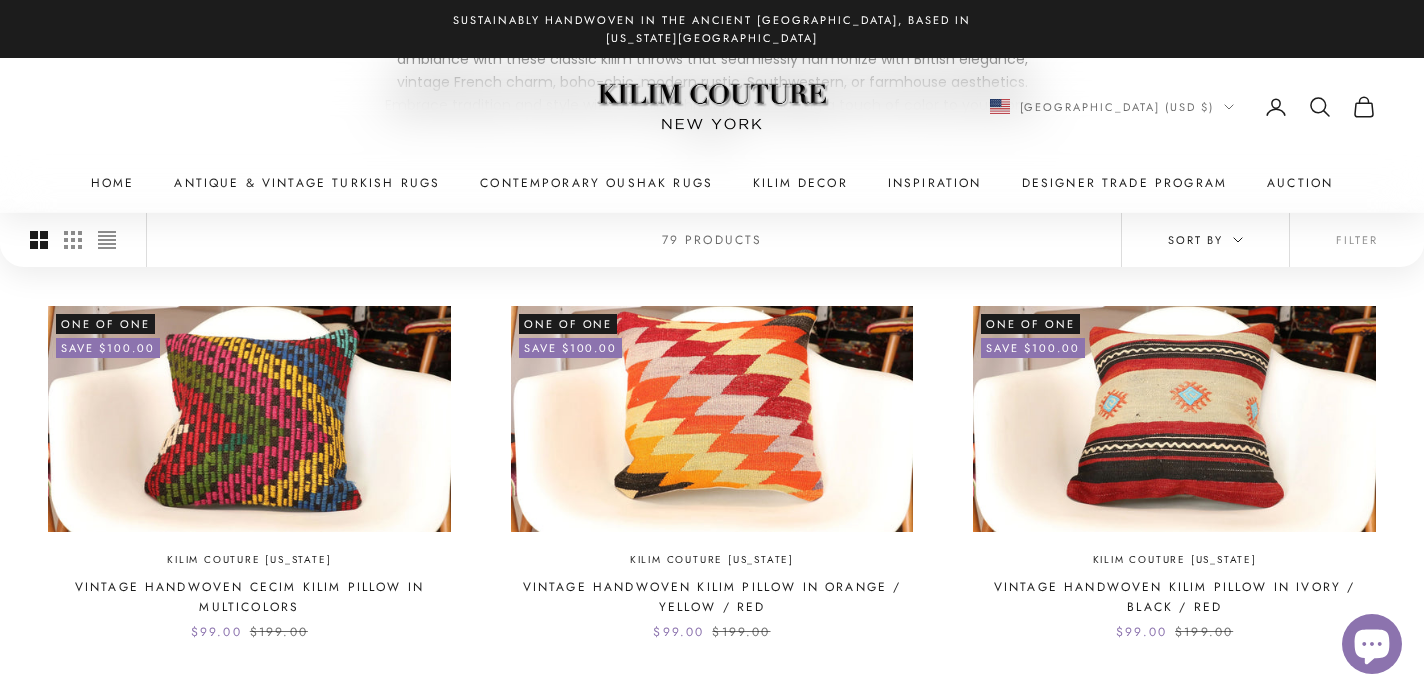 click on "Sort by" at bounding box center [1205, 240] 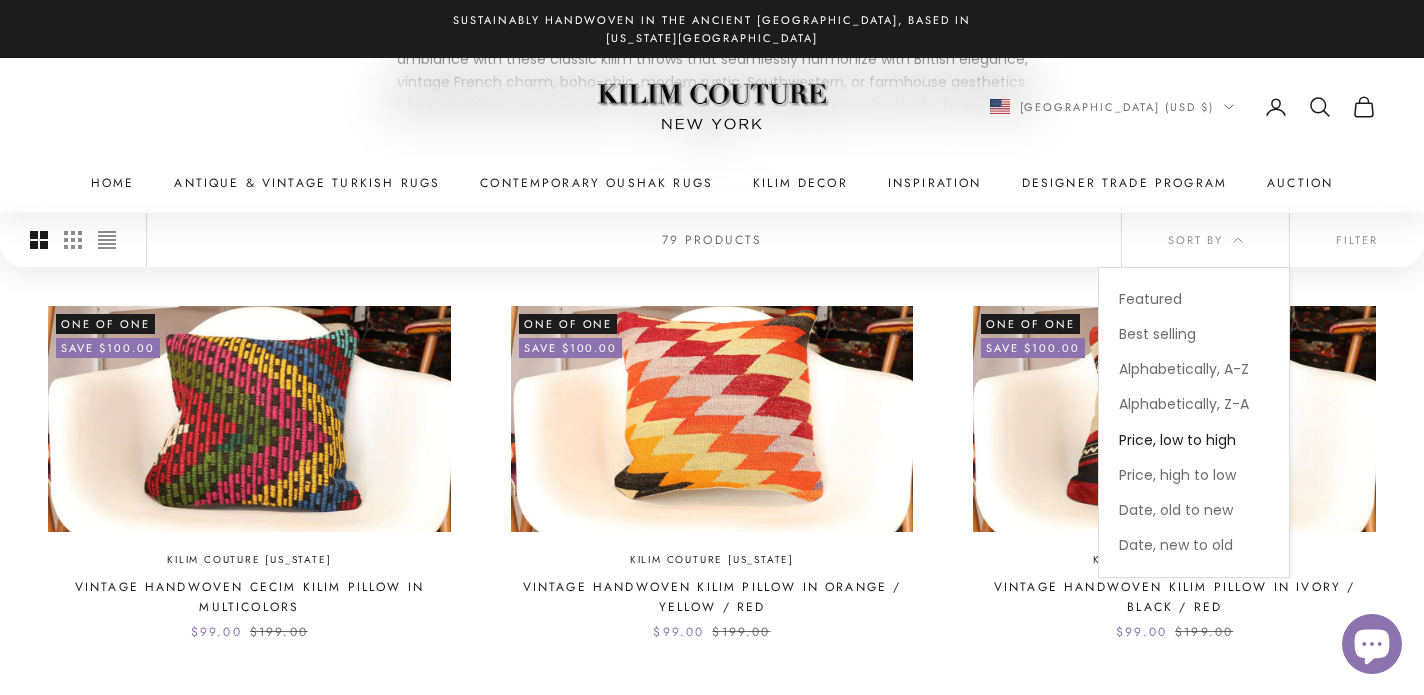 click on "Price, low to high" at bounding box center (1177, 439) 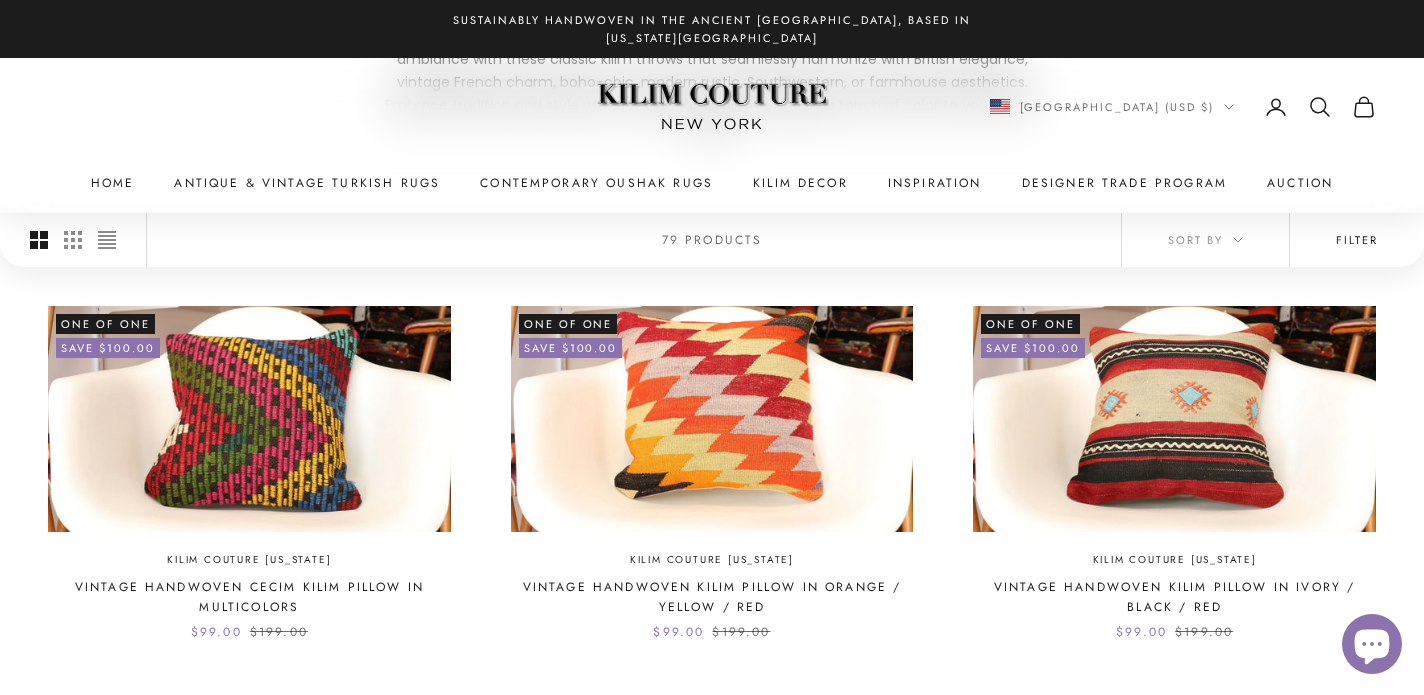 click on "Filter" at bounding box center [1357, 240] 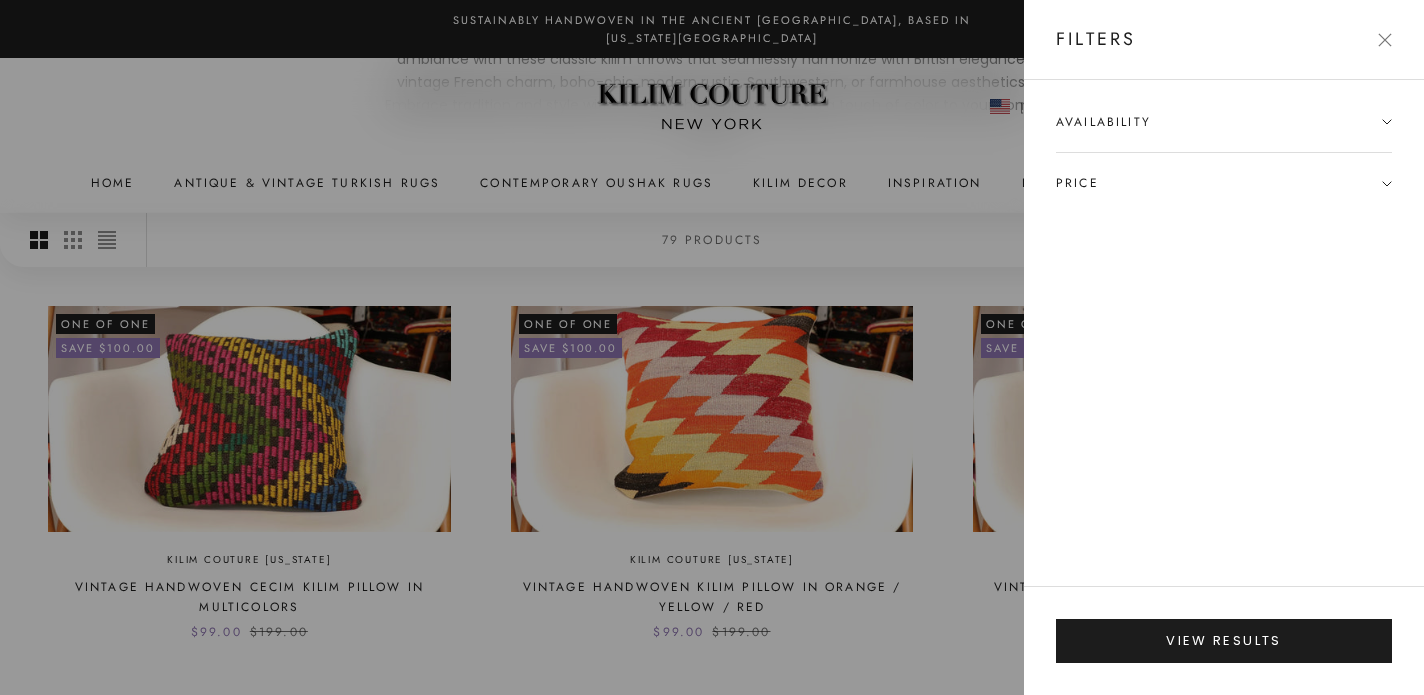 click on "Price" at bounding box center [1224, 183] 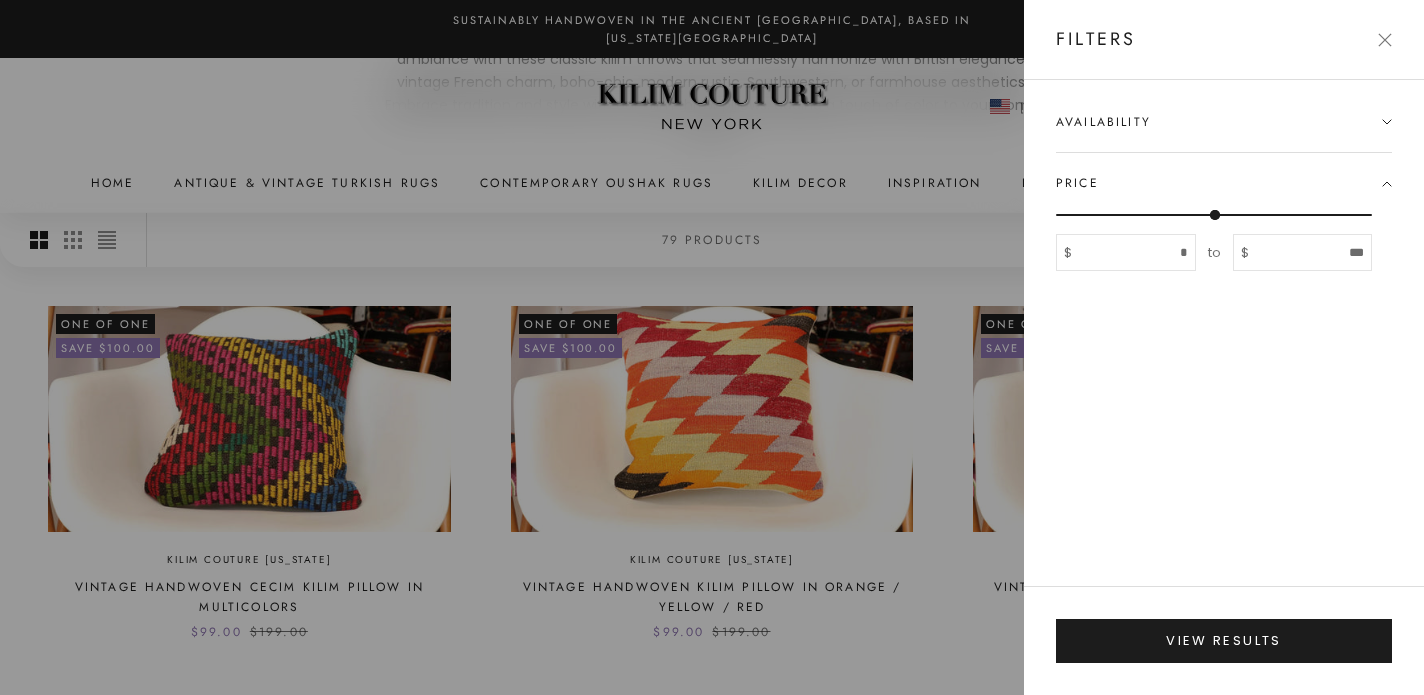 click on "Availability" at bounding box center (1224, 132) 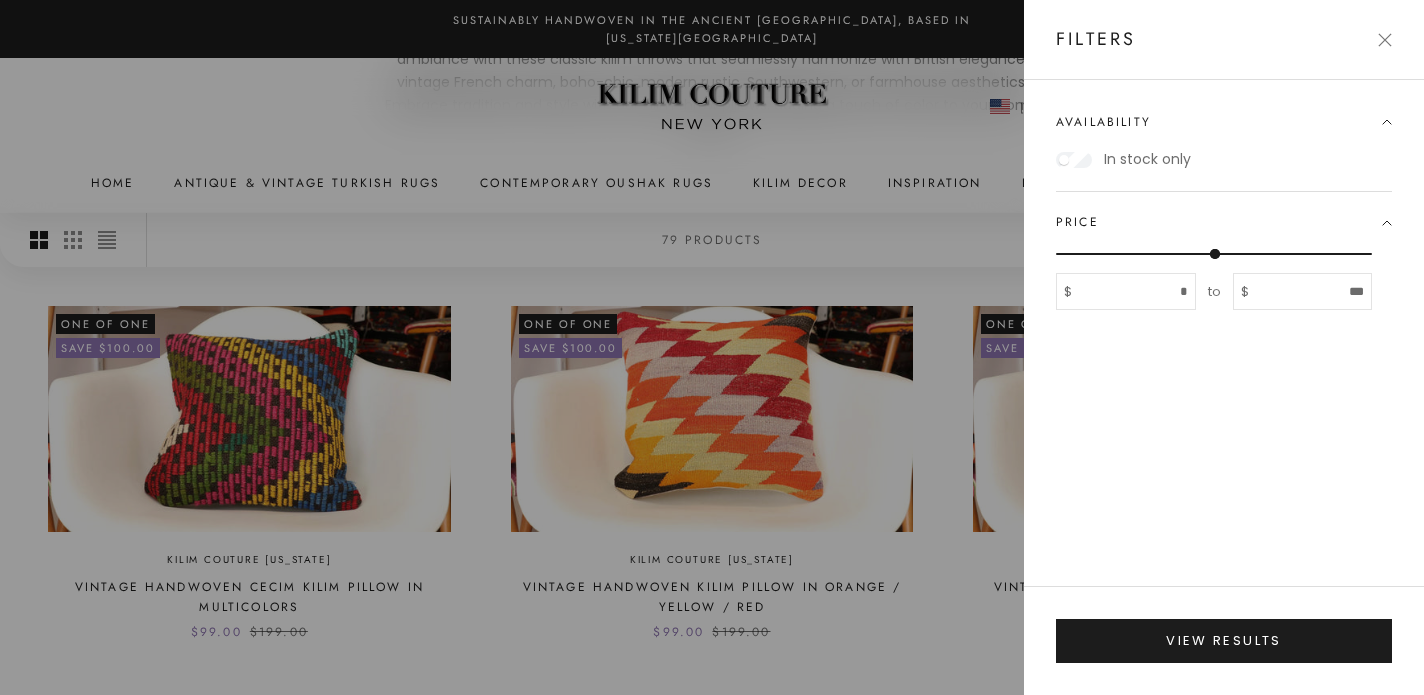 click on "In stock only" at bounding box center (1214, 159) 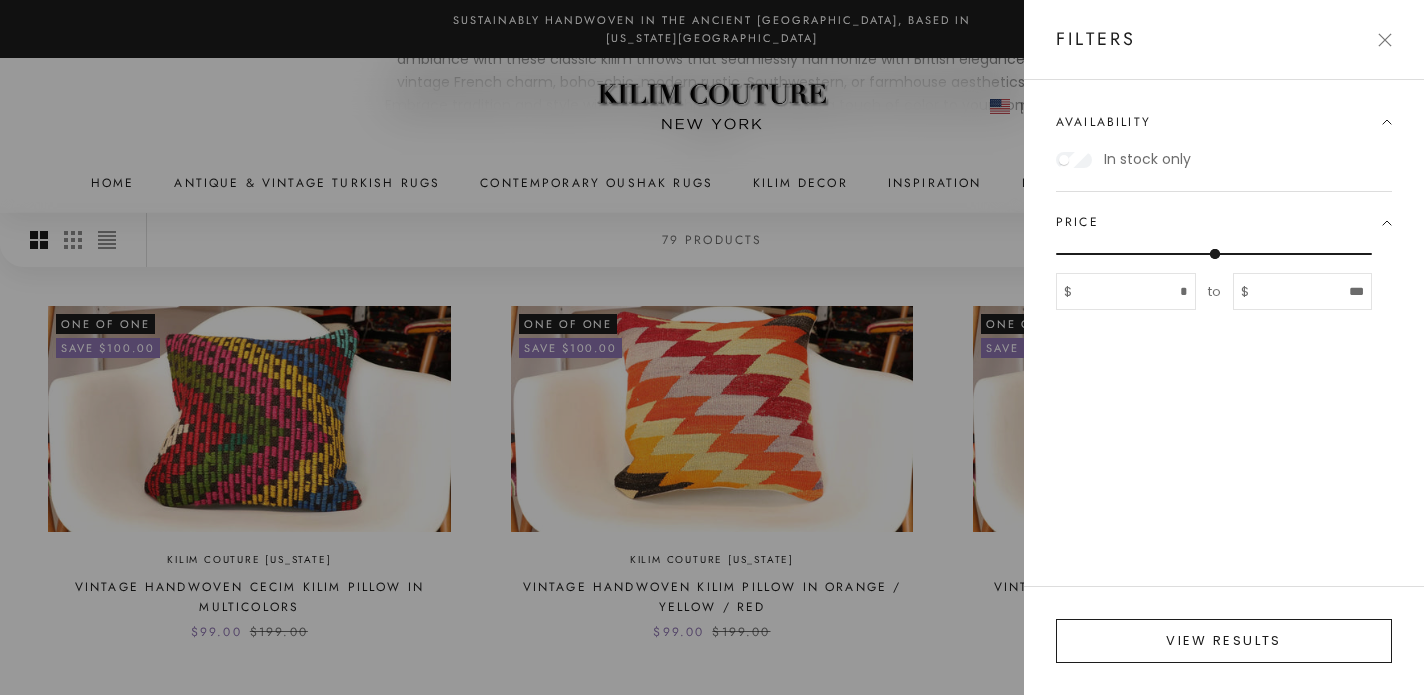 click on "View results" at bounding box center (1224, 641) 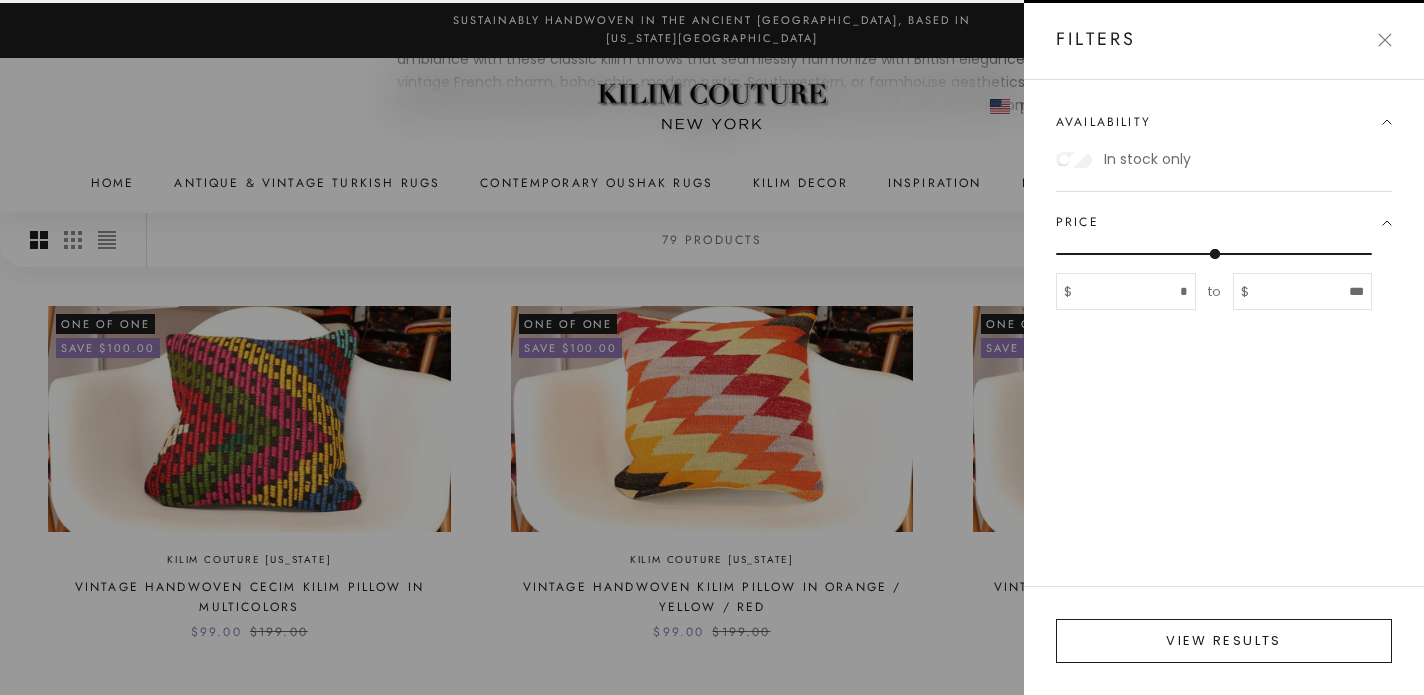 scroll, scrollTop: 356, scrollLeft: 0, axis: vertical 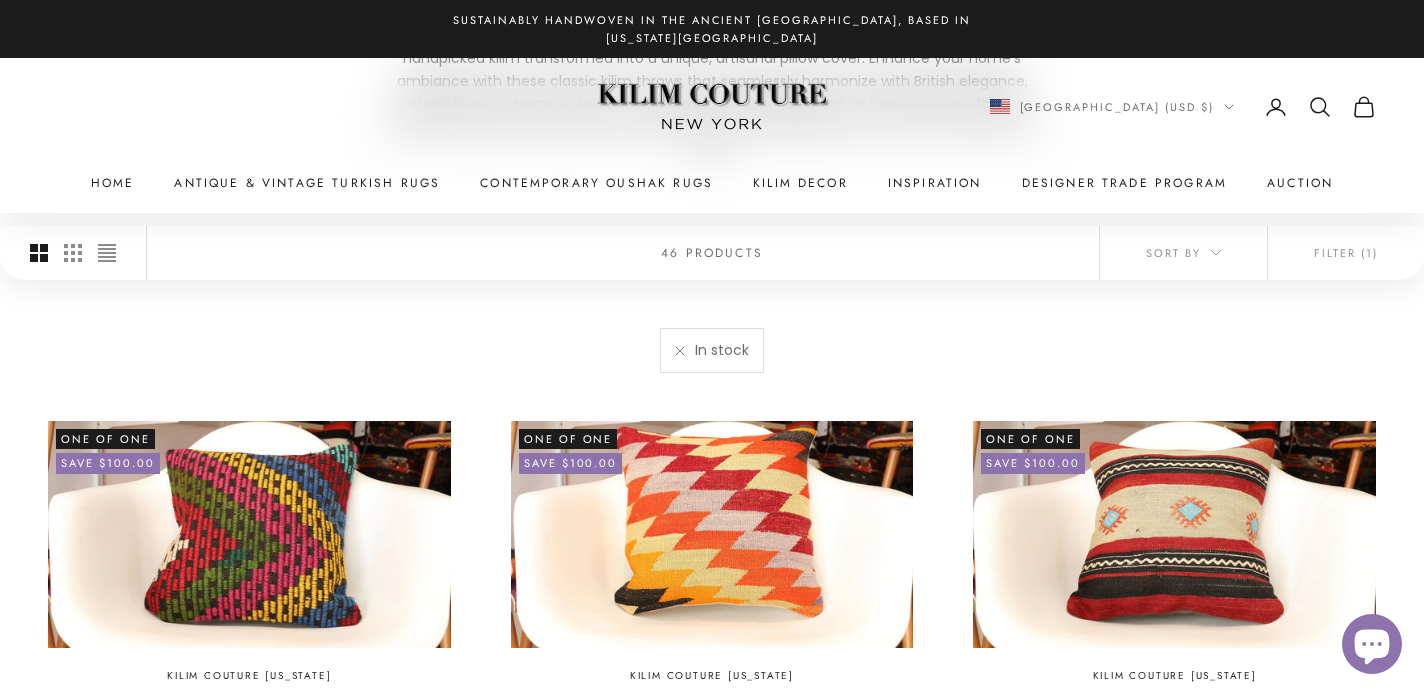 click on "One of One Save $100.00
Add to cart
Kilim Couture New York Vintage Handwoven Cecim Kilim Pillow in Multicolors
Sale price $99.00
Regular price $199.00
One of One Save $100.00
Add to cart
Kilim Couture New York Vintage Handwoven Kilim Pillow in Orange / Yellow / Red
Sale price $99.00
Regular price $199.00
One of One Save $100.00
Add to cart
Kilim Couture New York Vintage Handwoven Kilim Pillow in Ivory / Black / Red
Sale price $99.00
Regular price $199.00
One of One Save $100.00
Add to cart
Kilim Couture New York Vintage Handwoven Kilim Pillow in Tribal Motifs and Stripes
Sale price $99.00
$199.00" at bounding box center [712, 1189] 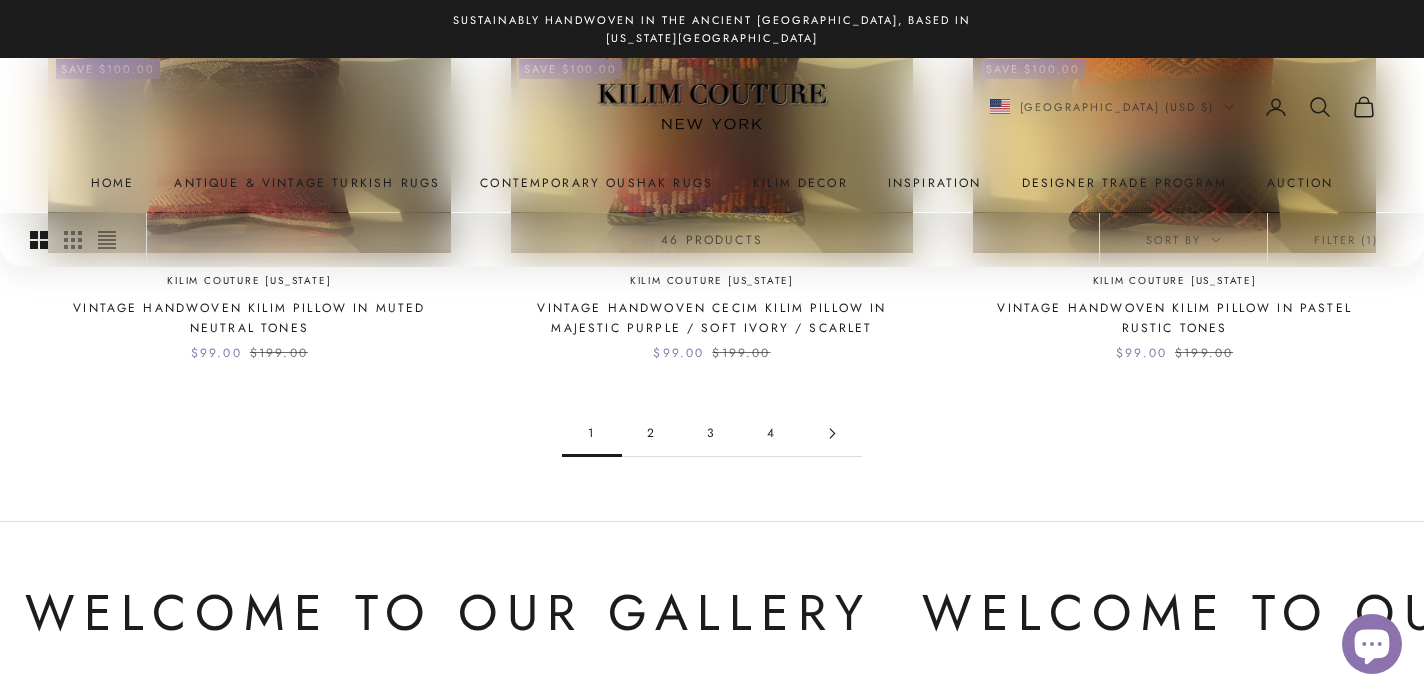 scroll, scrollTop: 1955, scrollLeft: 0, axis: vertical 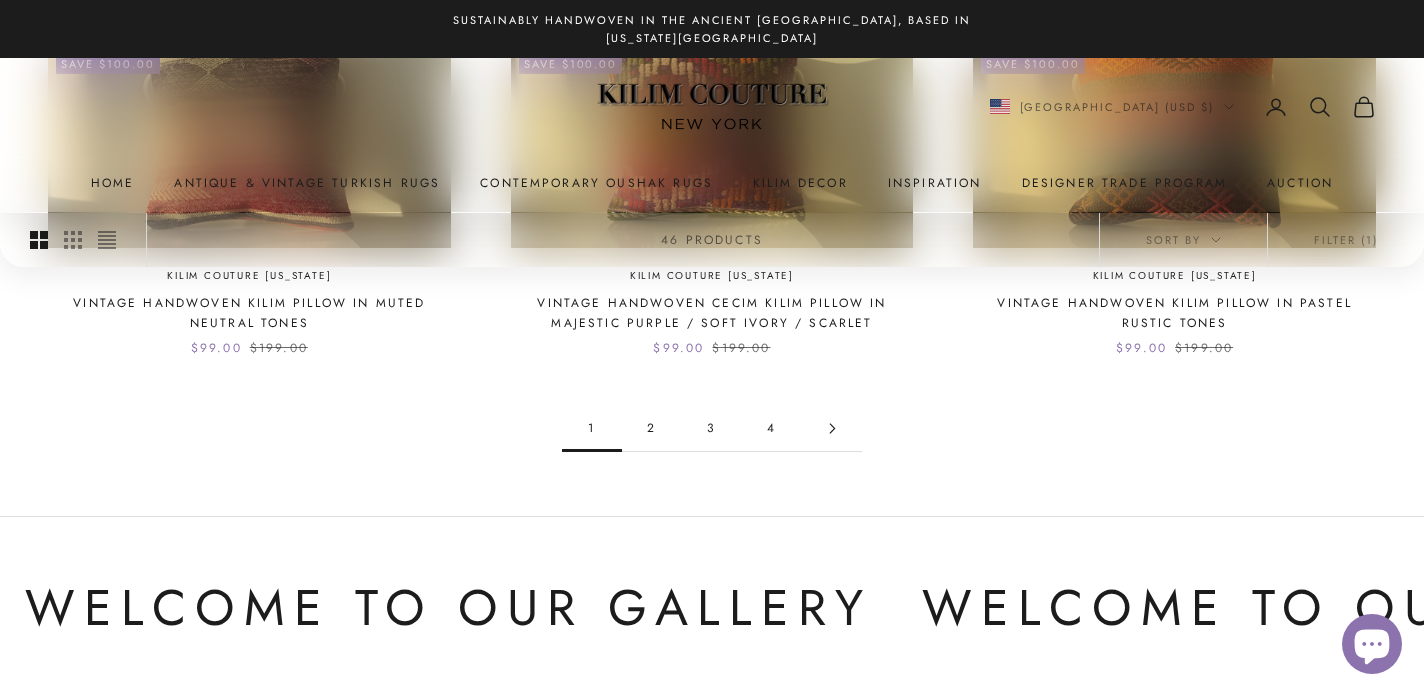 click at bounding box center [832, 428] 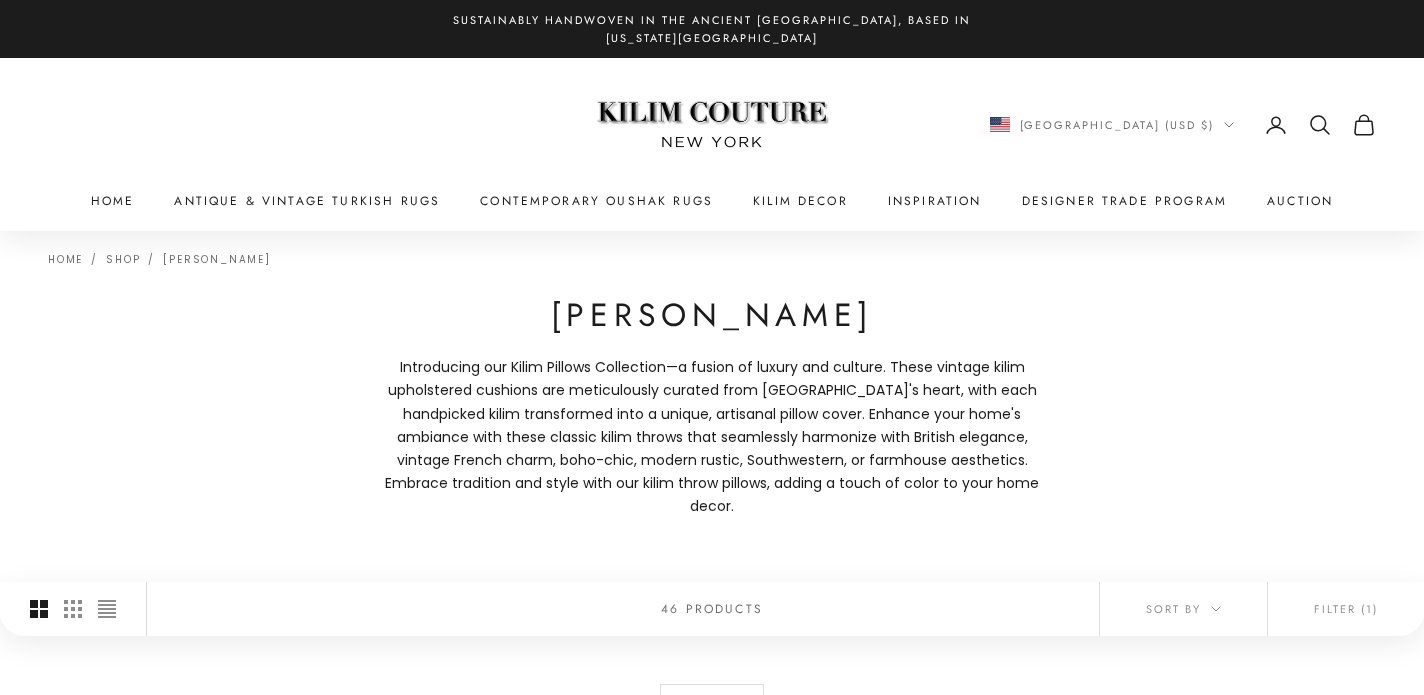 scroll, scrollTop: 0, scrollLeft: 0, axis: both 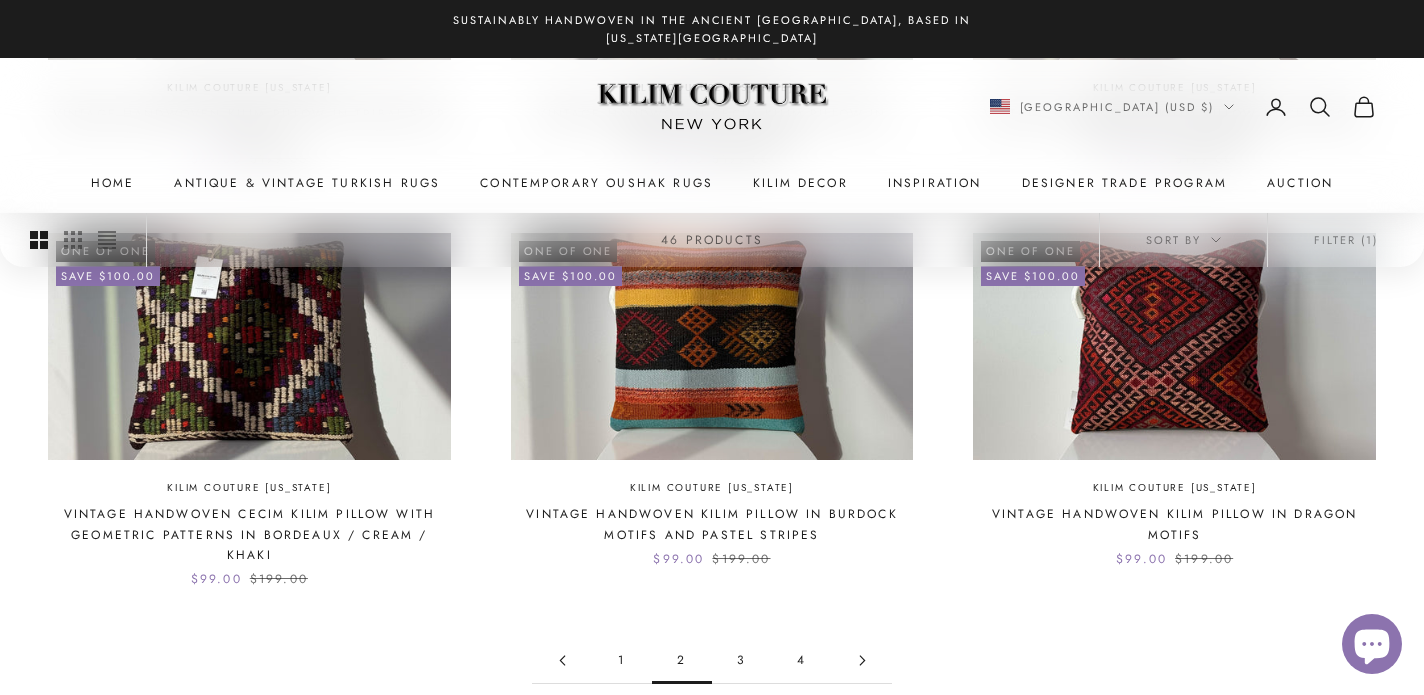 click at bounding box center (862, 660) 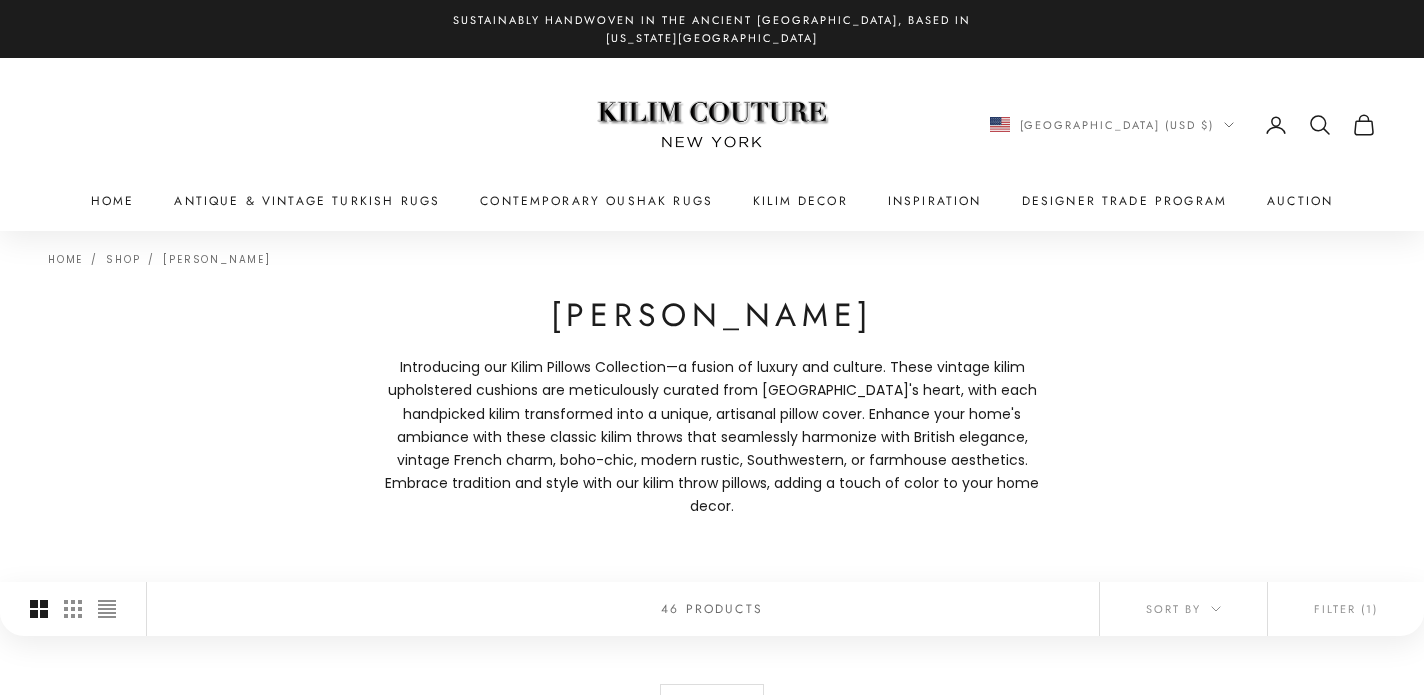 scroll, scrollTop: 0, scrollLeft: 0, axis: both 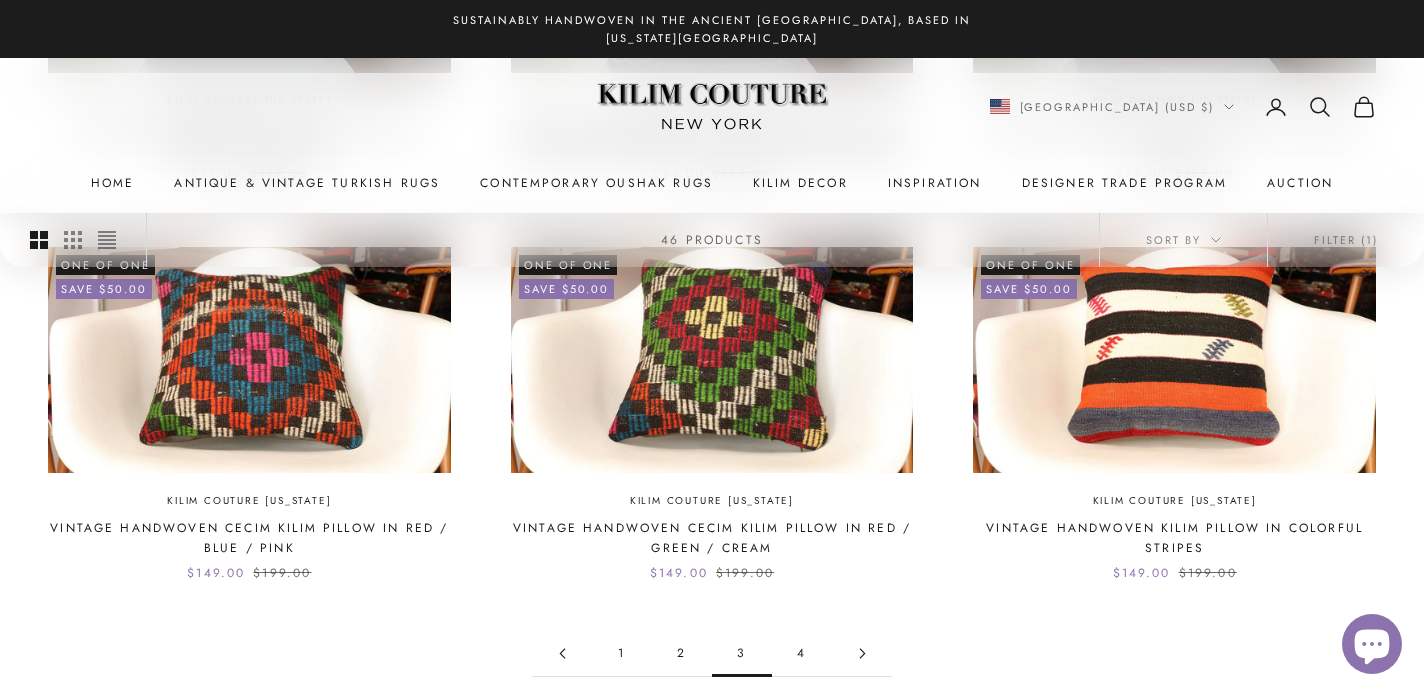 click on "4" at bounding box center [802, 653] 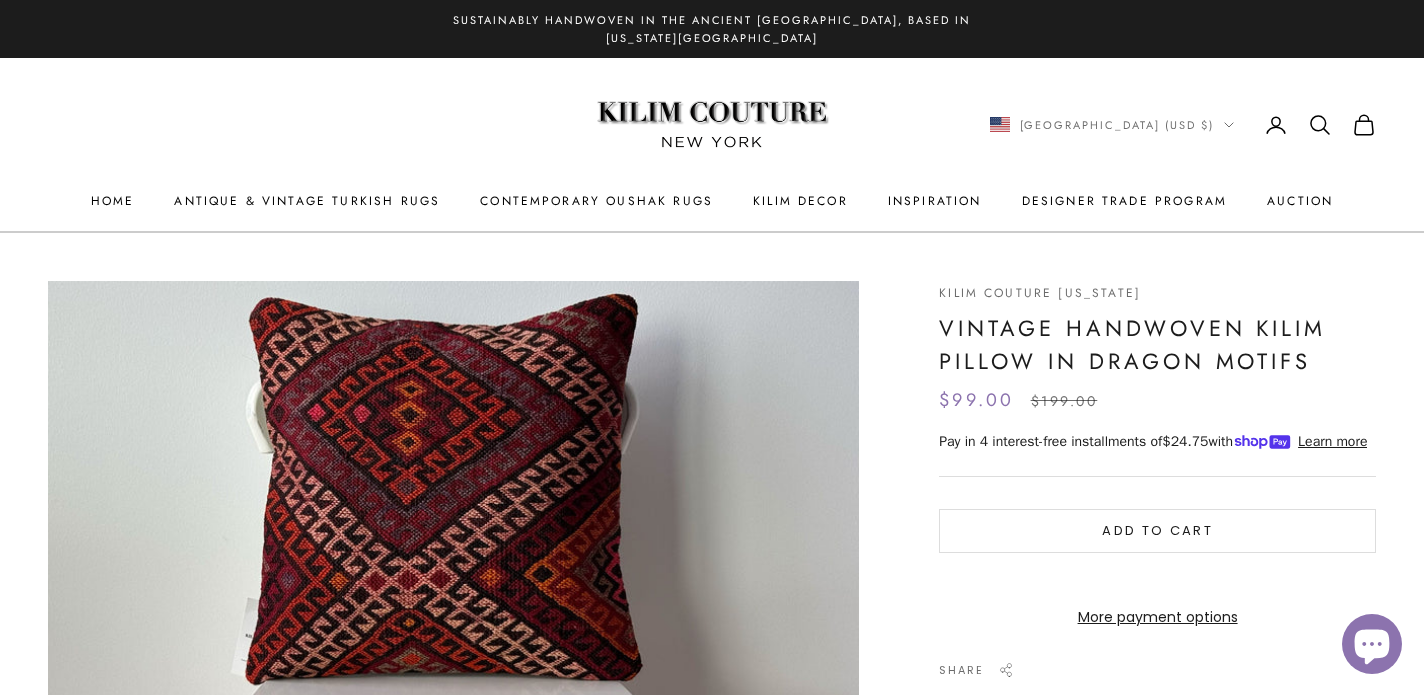 scroll, scrollTop: 0, scrollLeft: 0, axis: both 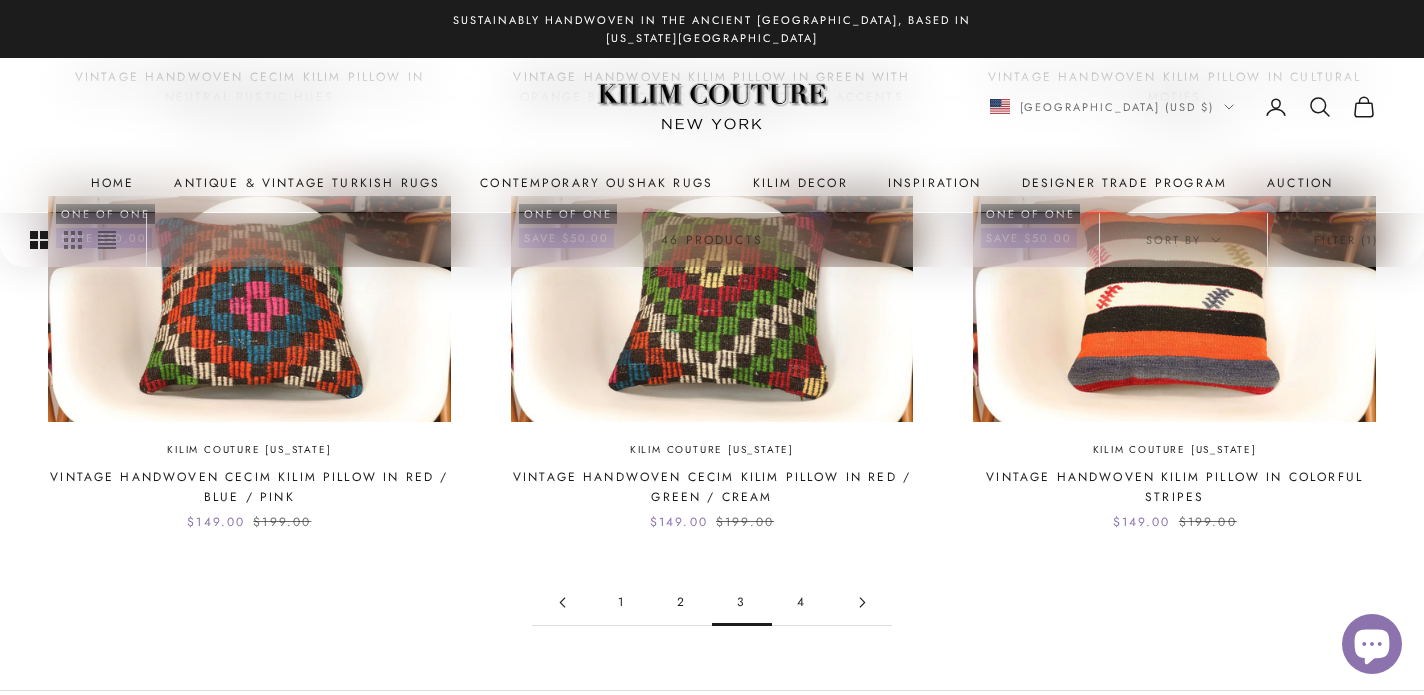 click on "2" at bounding box center (682, 602) 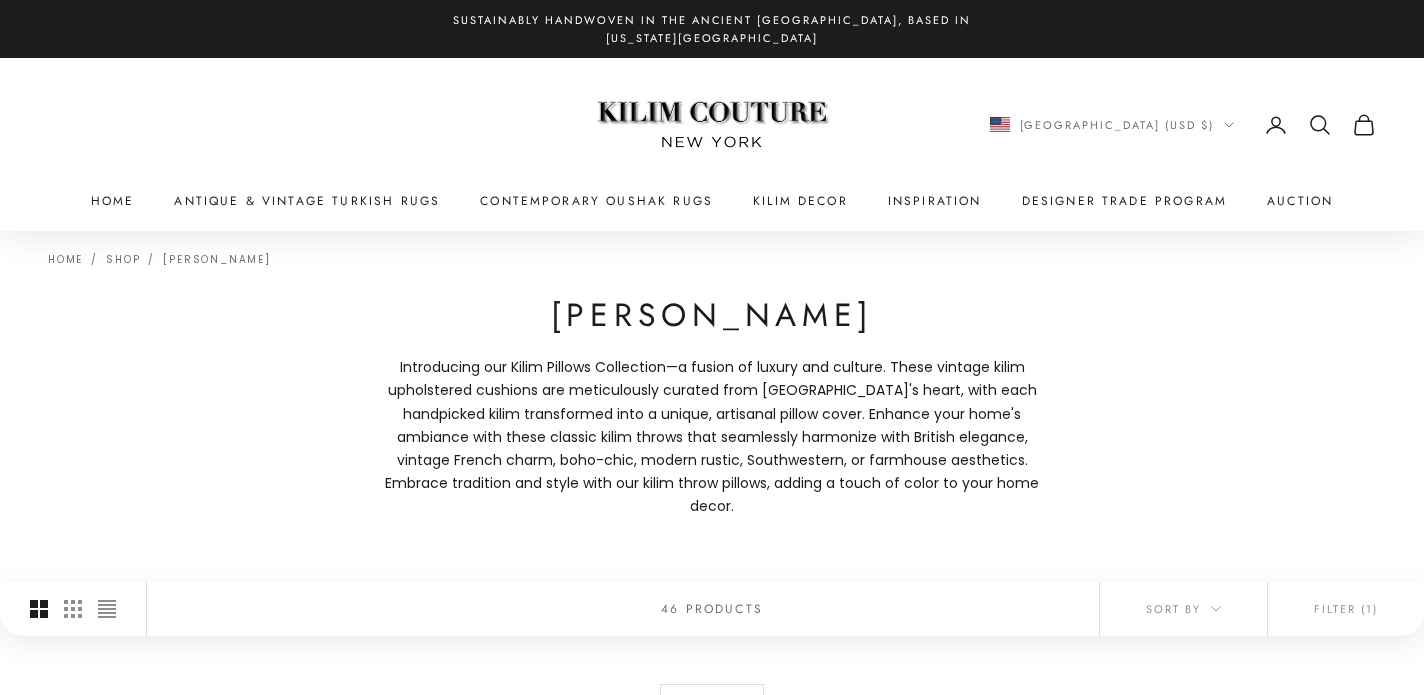 scroll, scrollTop: 0, scrollLeft: 0, axis: both 